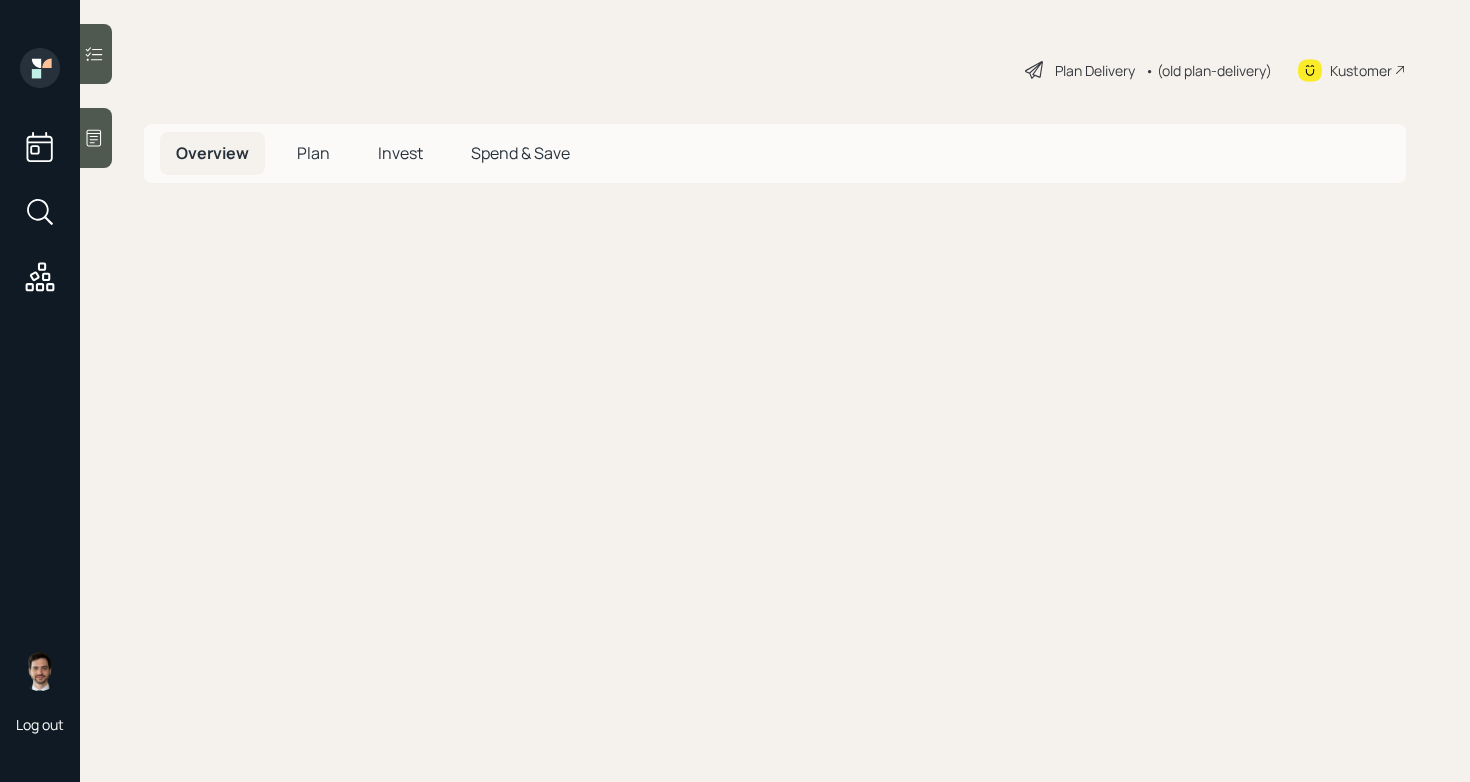 scroll, scrollTop: 0, scrollLeft: 0, axis: both 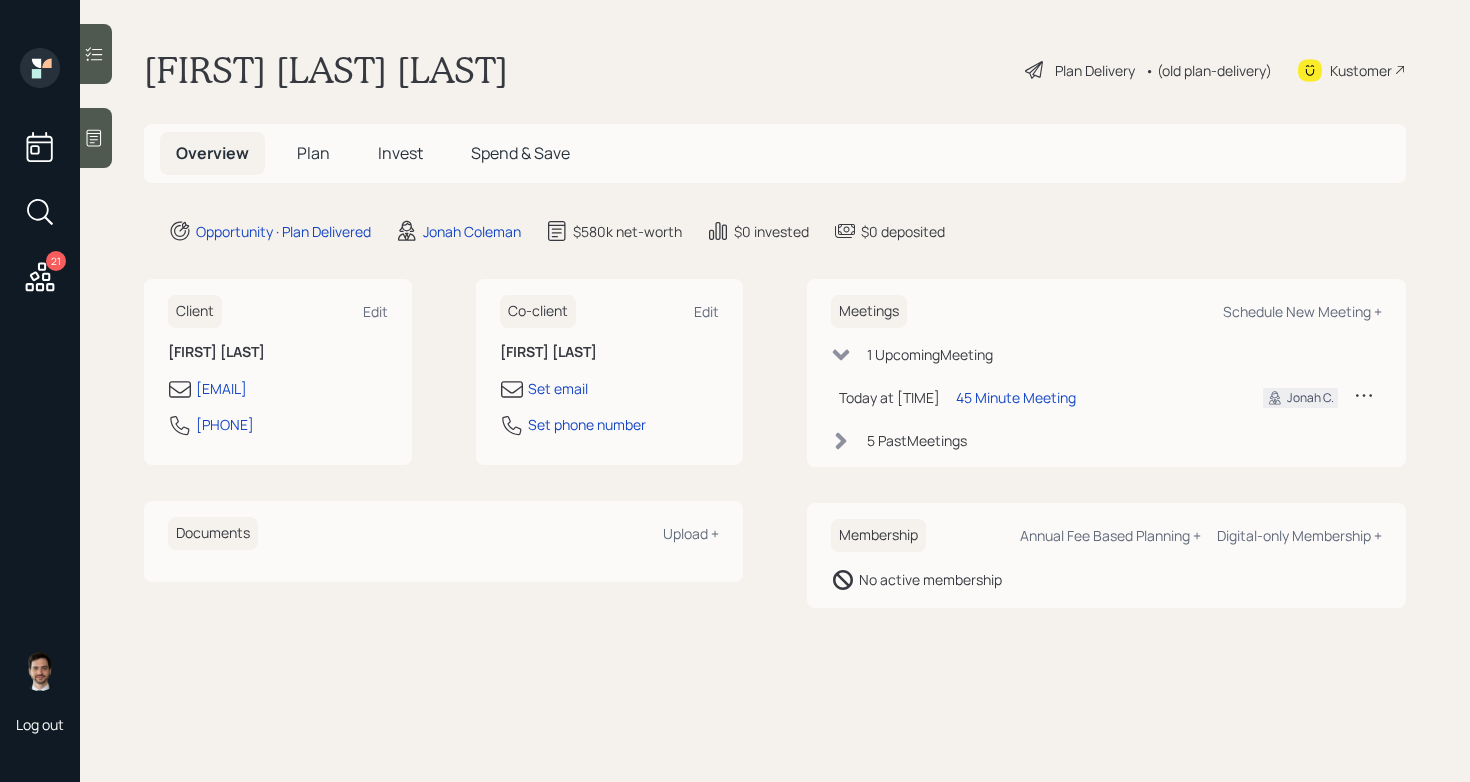 click on "Plan" at bounding box center [313, 153] 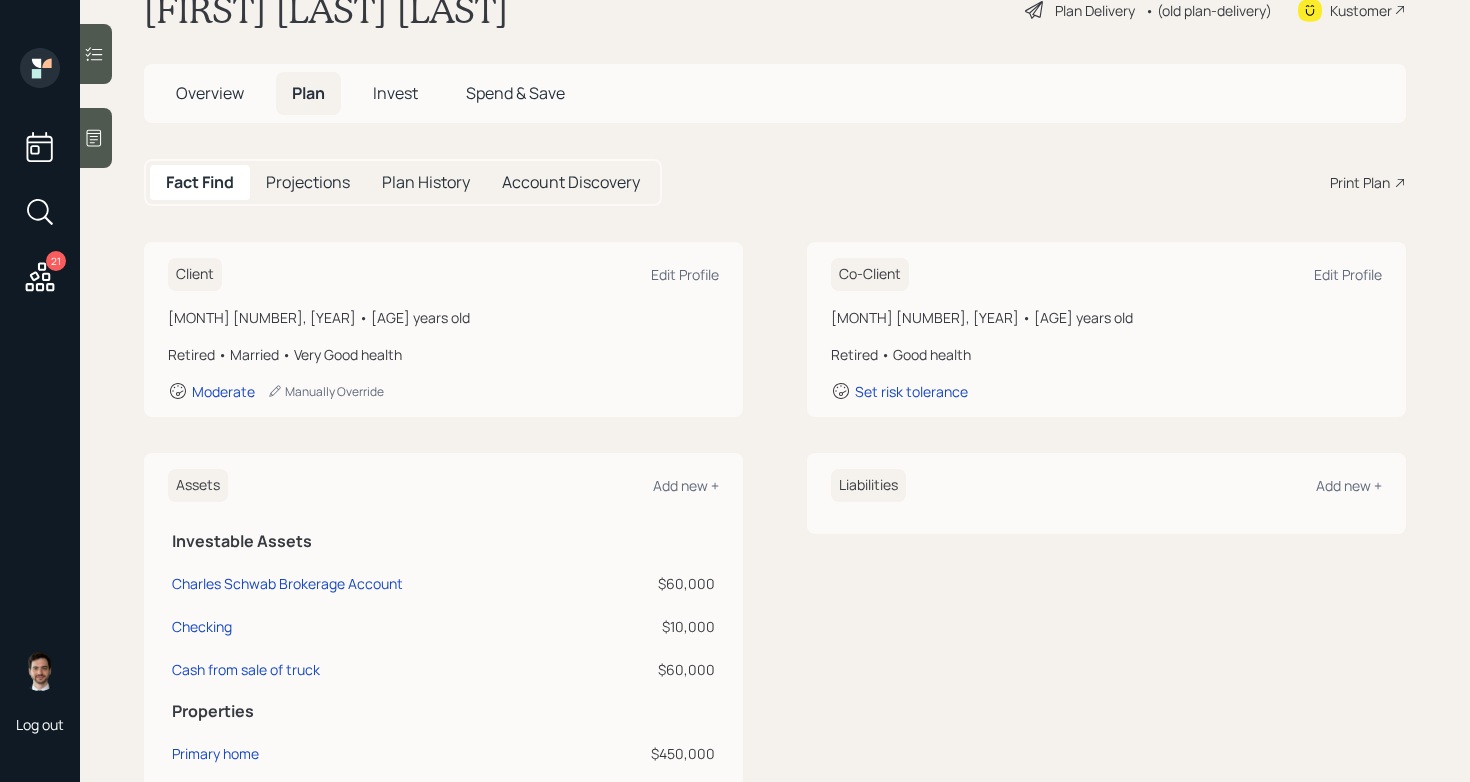 scroll, scrollTop: 8, scrollLeft: 0, axis: vertical 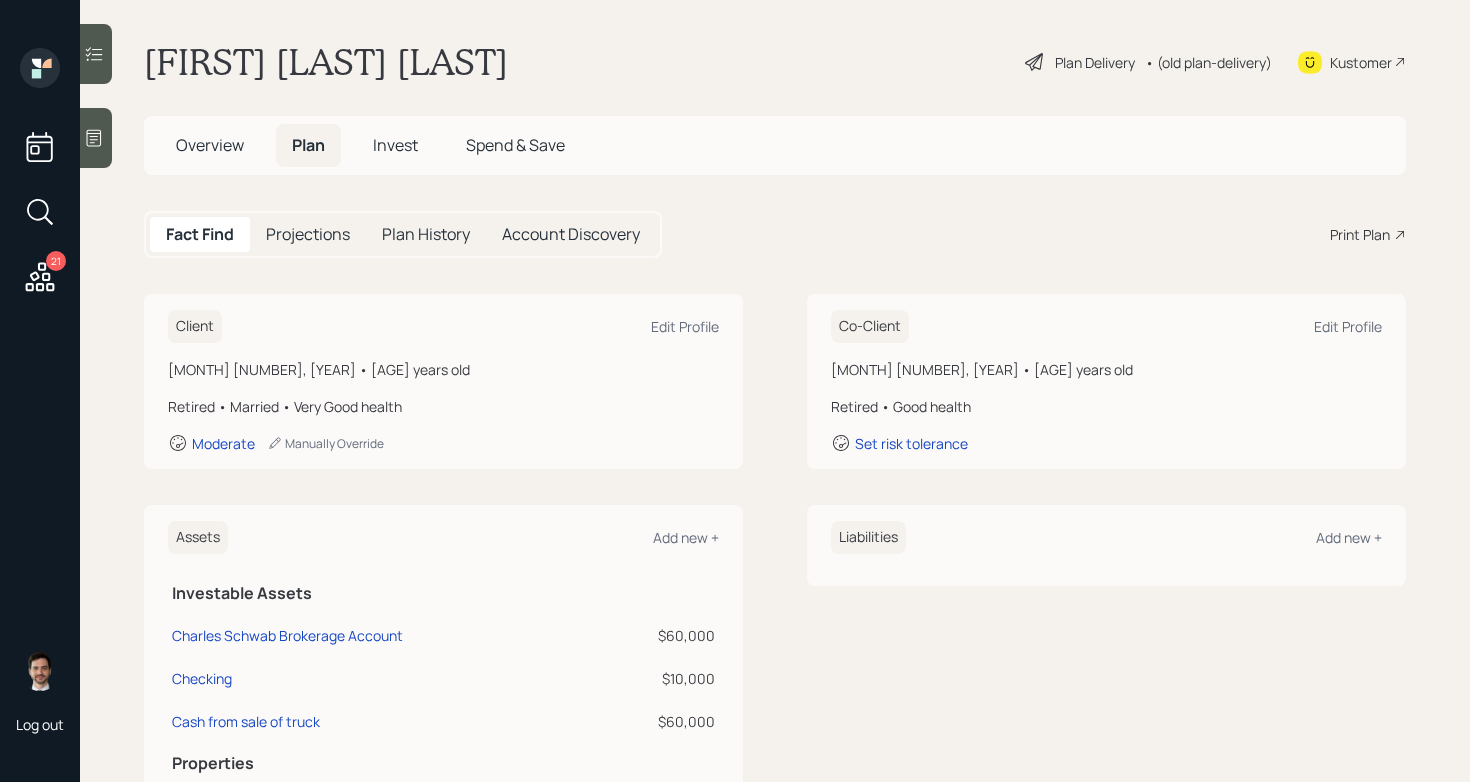 click on "Plan Delivery" at bounding box center [1095, 62] 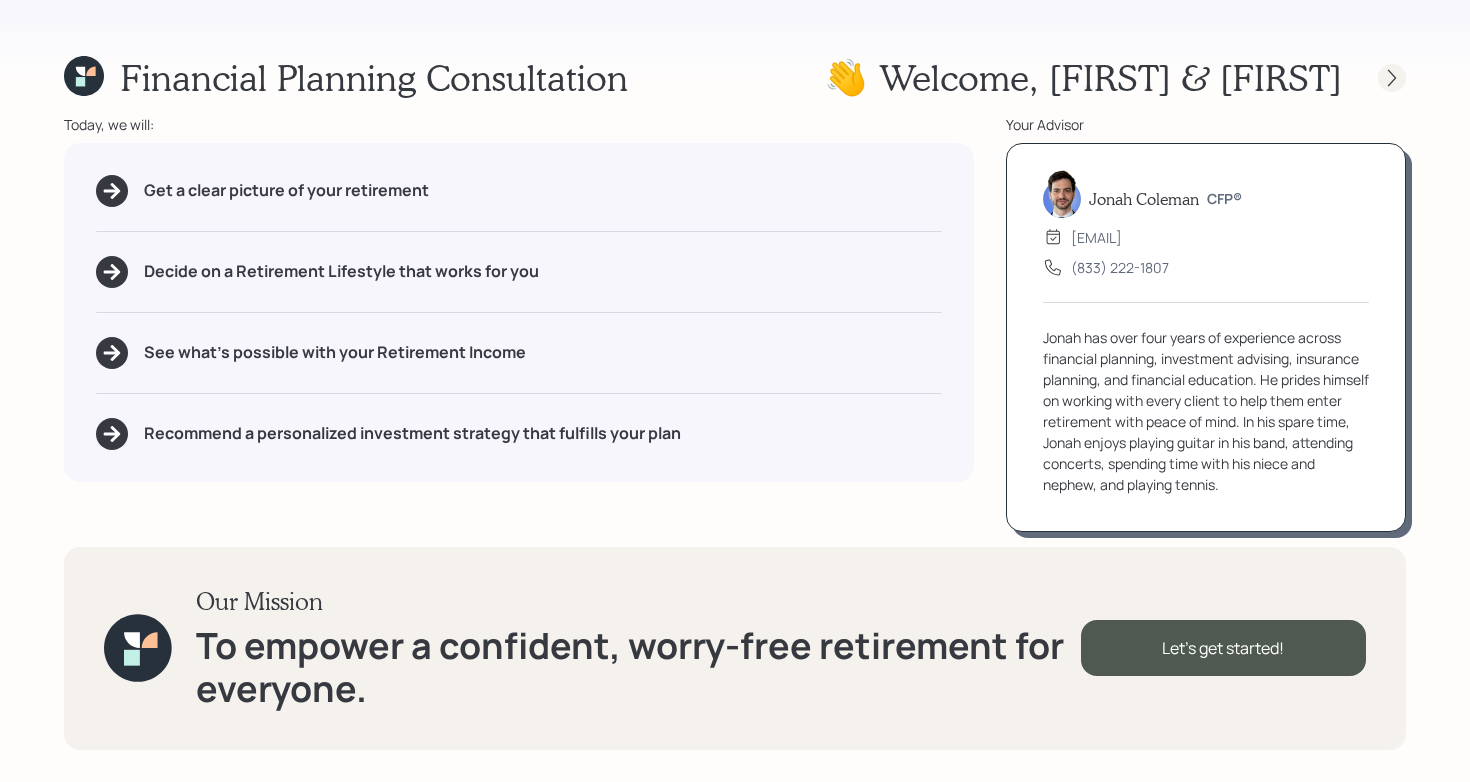 click 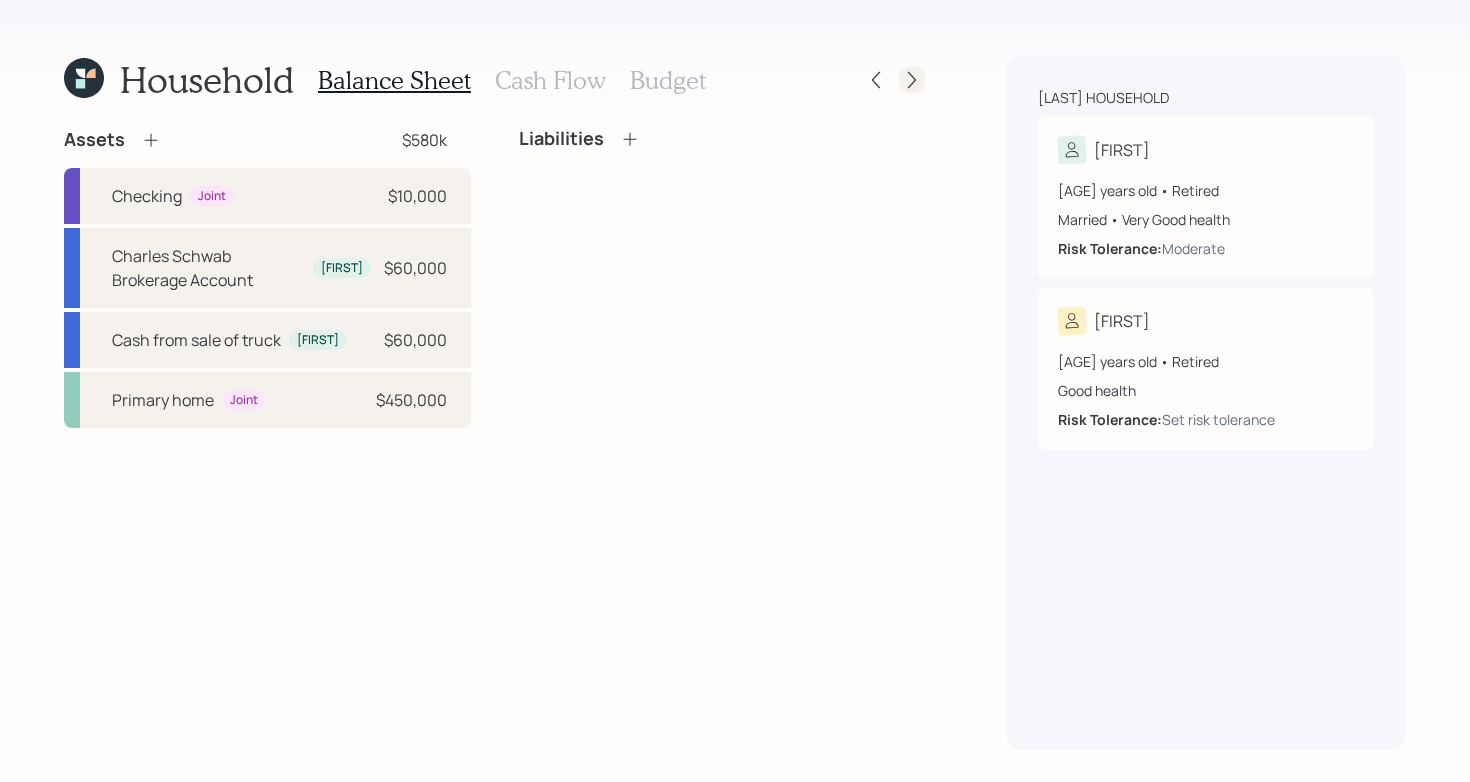 click 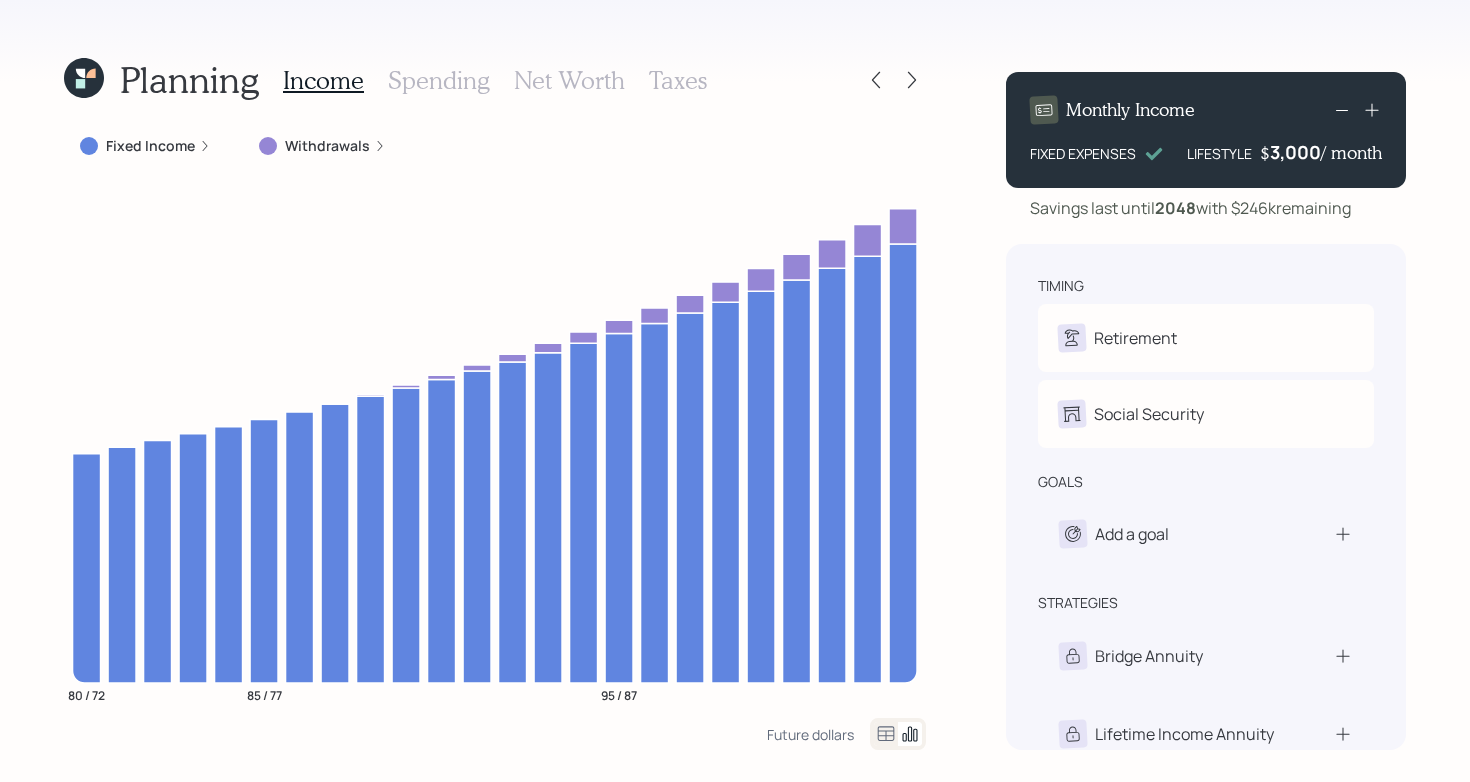 click 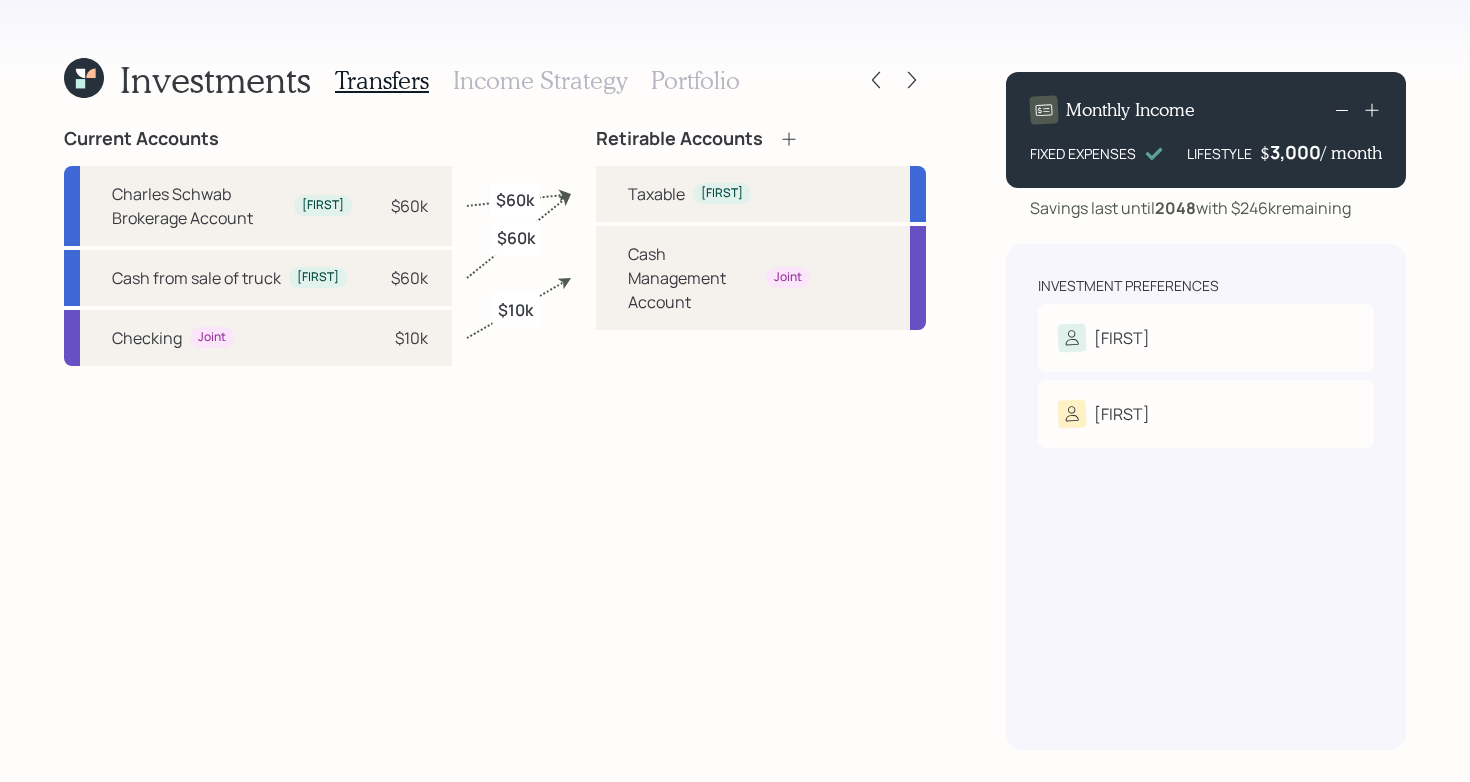 click on "Current Accounts Charles Schwab Brokerage Account [FIRST] $[NUMBER]k Cash from sale of truck [FIRST] $[NUMBER]k Checking Joint $[NUMBER]k Retirable Accounts Taxable [FIRST] Cash Management Account Joint $[NUMBER]k $[NUMBER]k $[NUMBER]k" at bounding box center [495, 439] 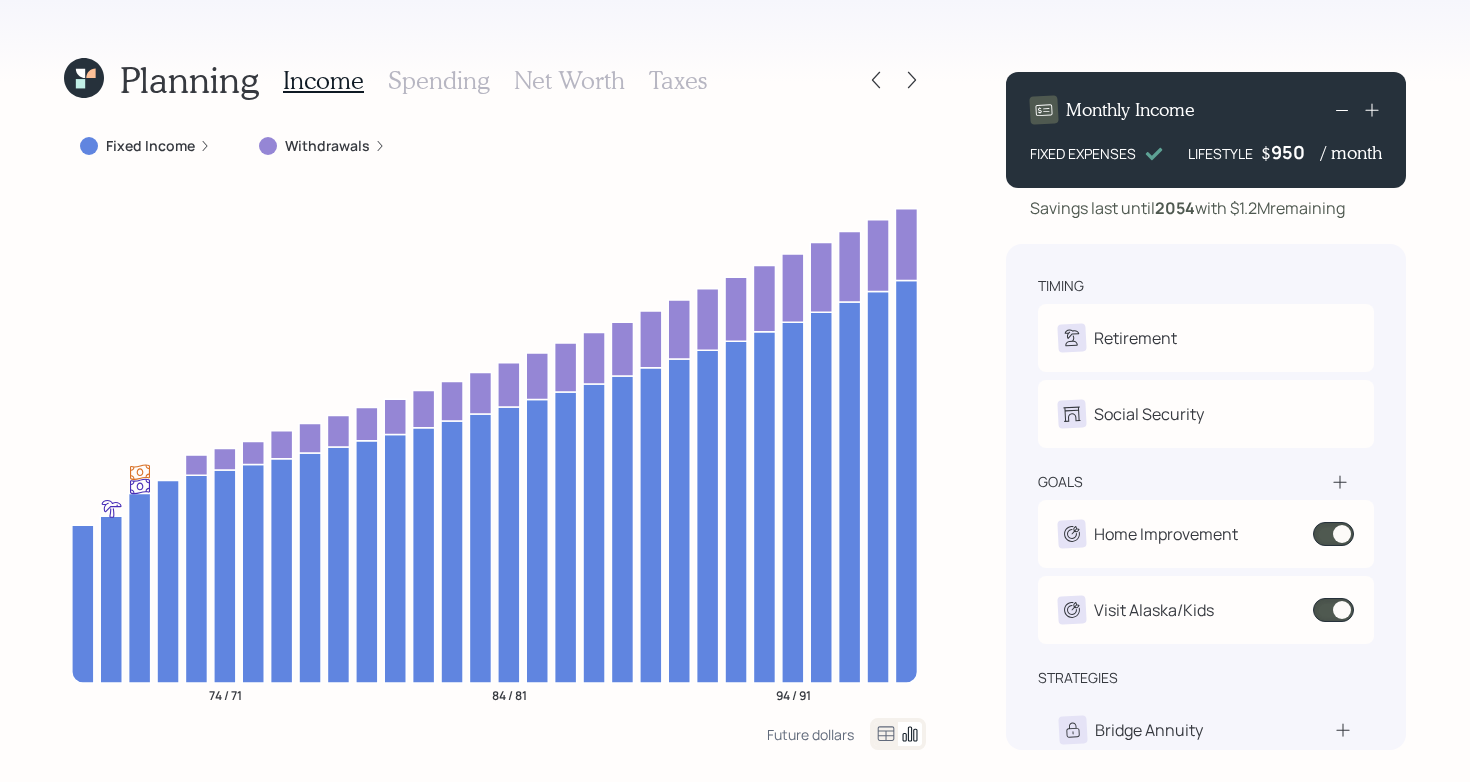 scroll, scrollTop: 0, scrollLeft: 0, axis: both 